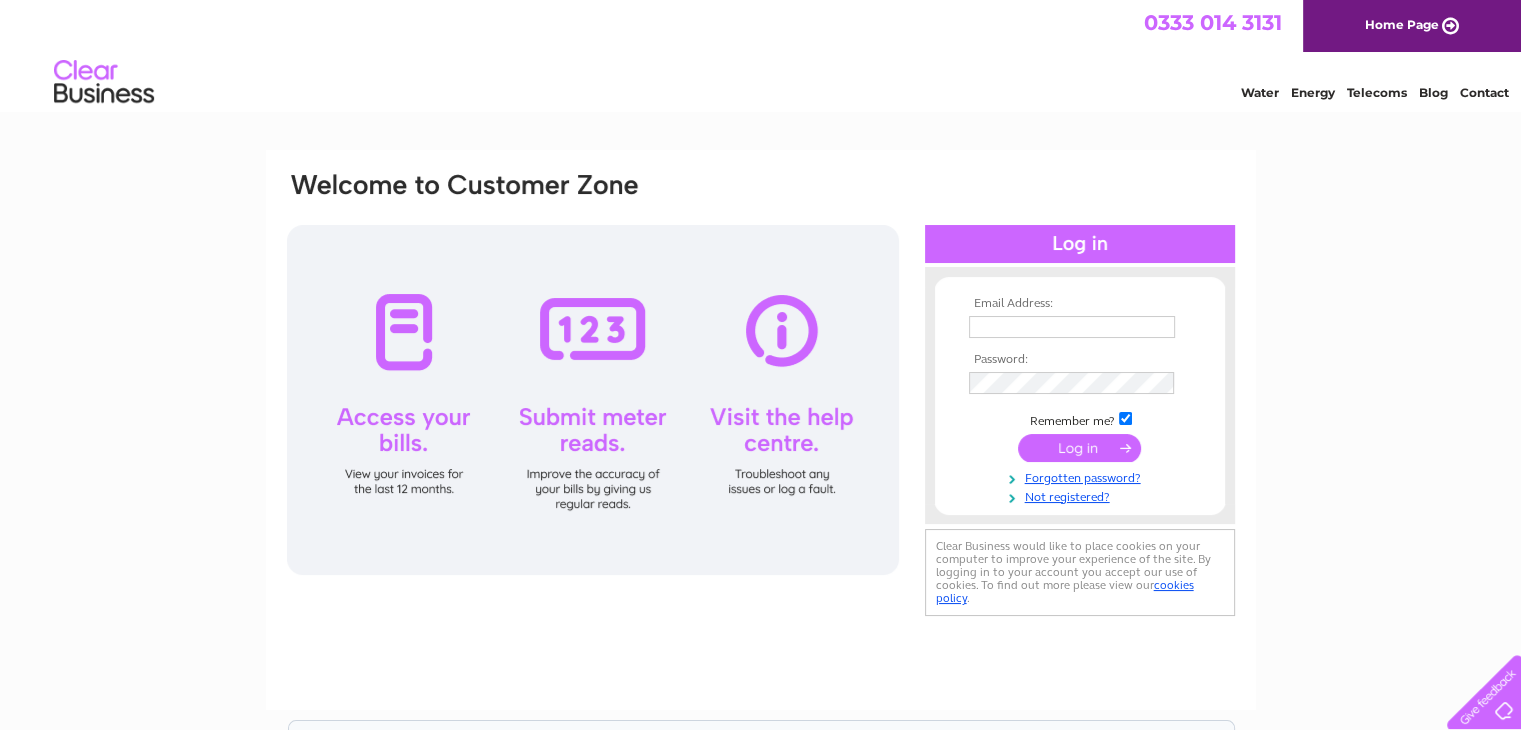 scroll, scrollTop: 0, scrollLeft: 0, axis: both 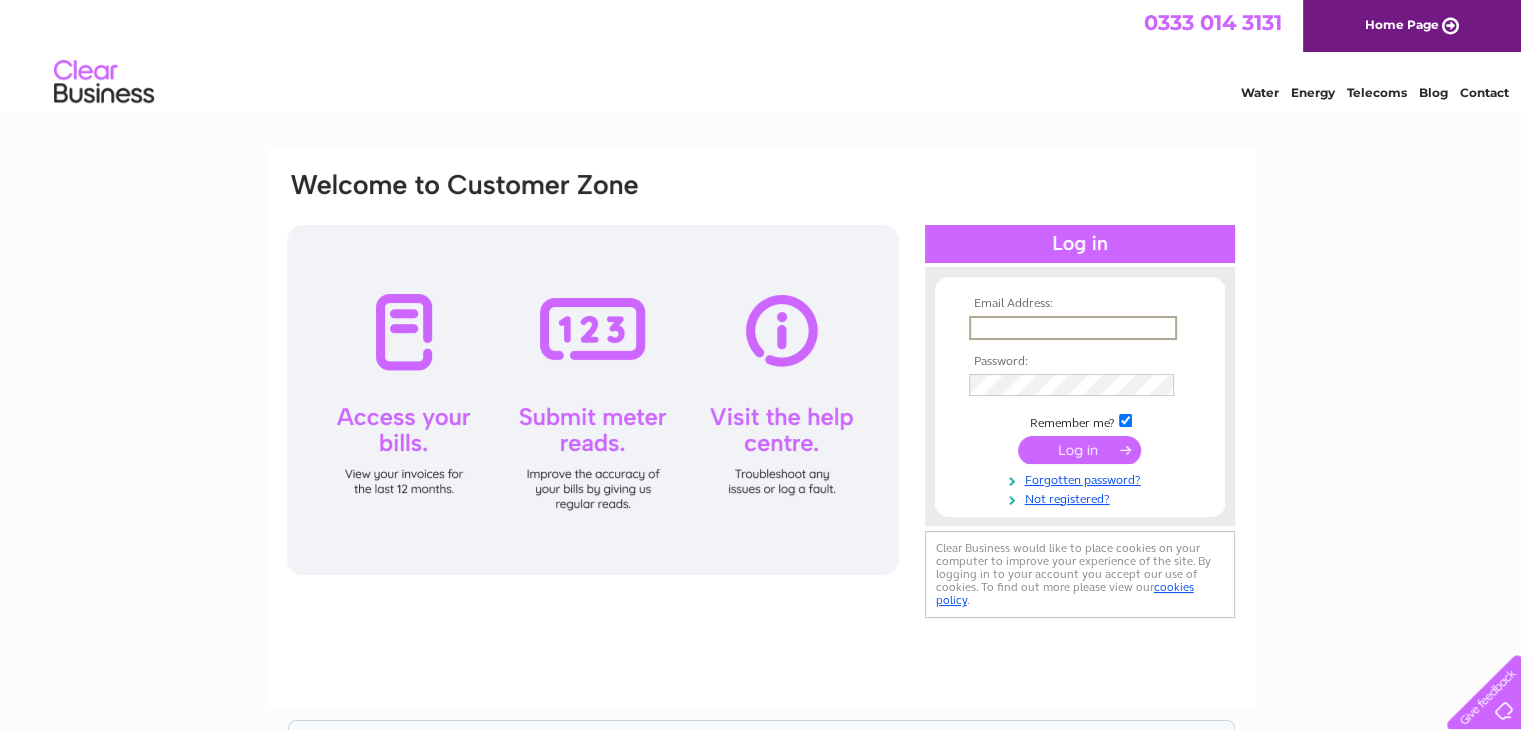 click at bounding box center [1073, 328] 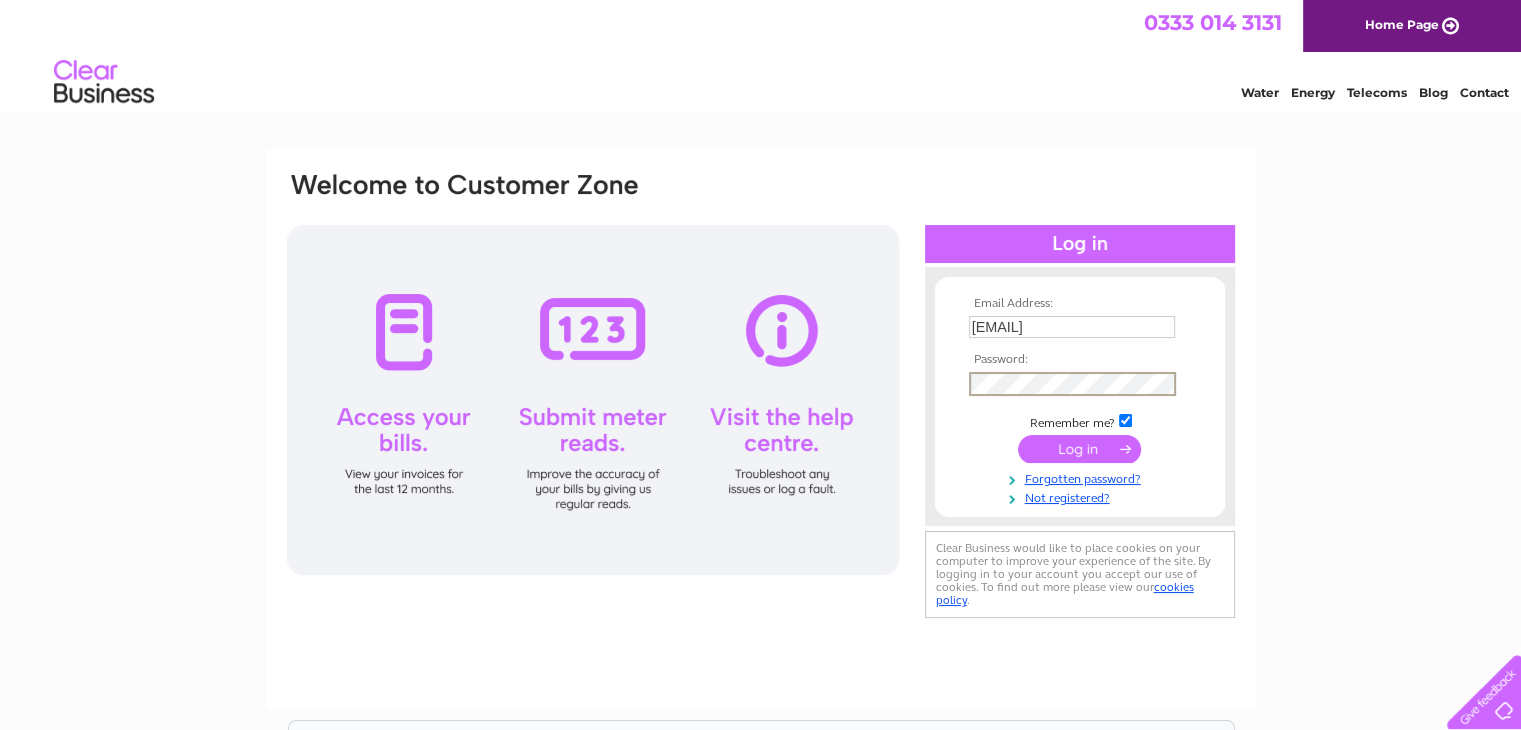 click at bounding box center [1079, 449] 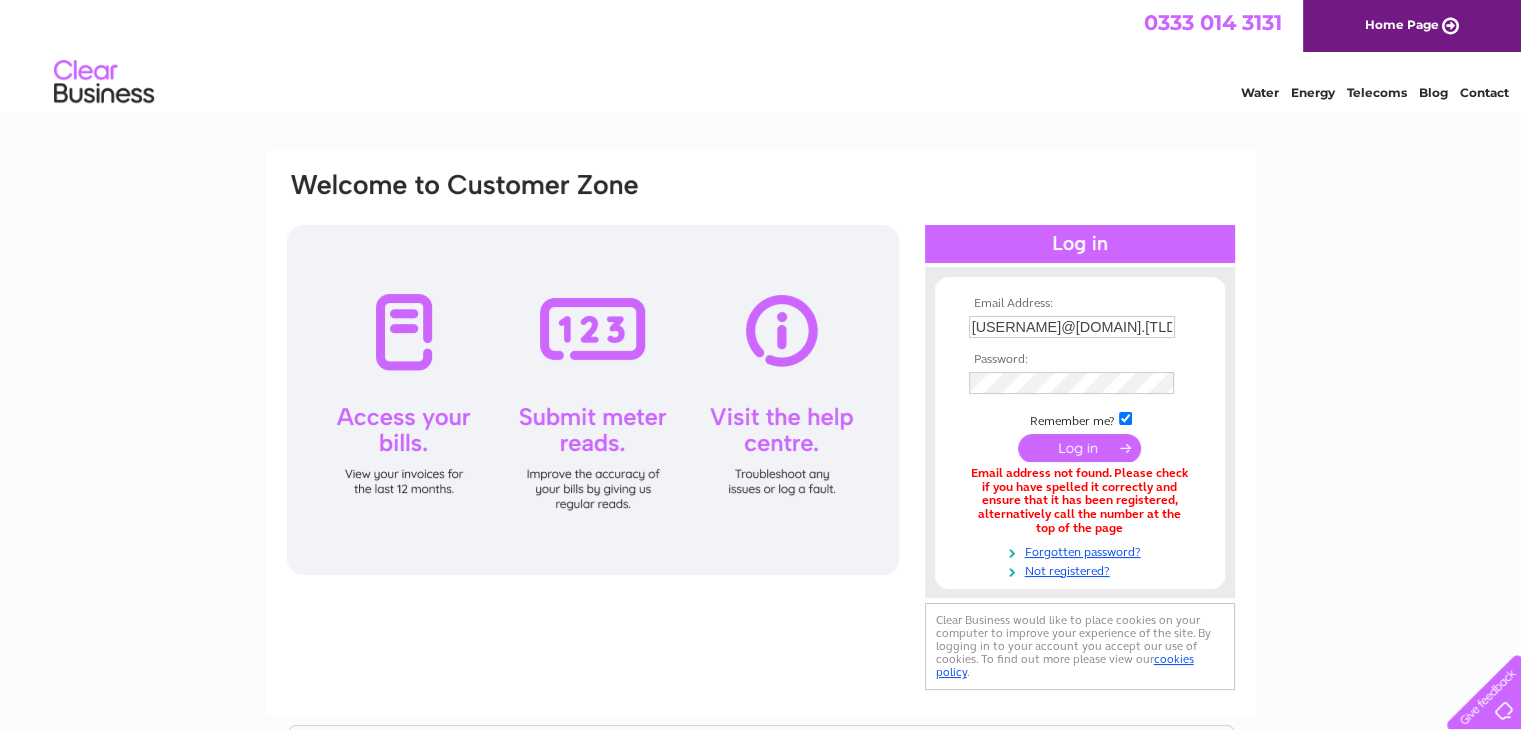 scroll, scrollTop: 0, scrollLeft: 0, axis: both 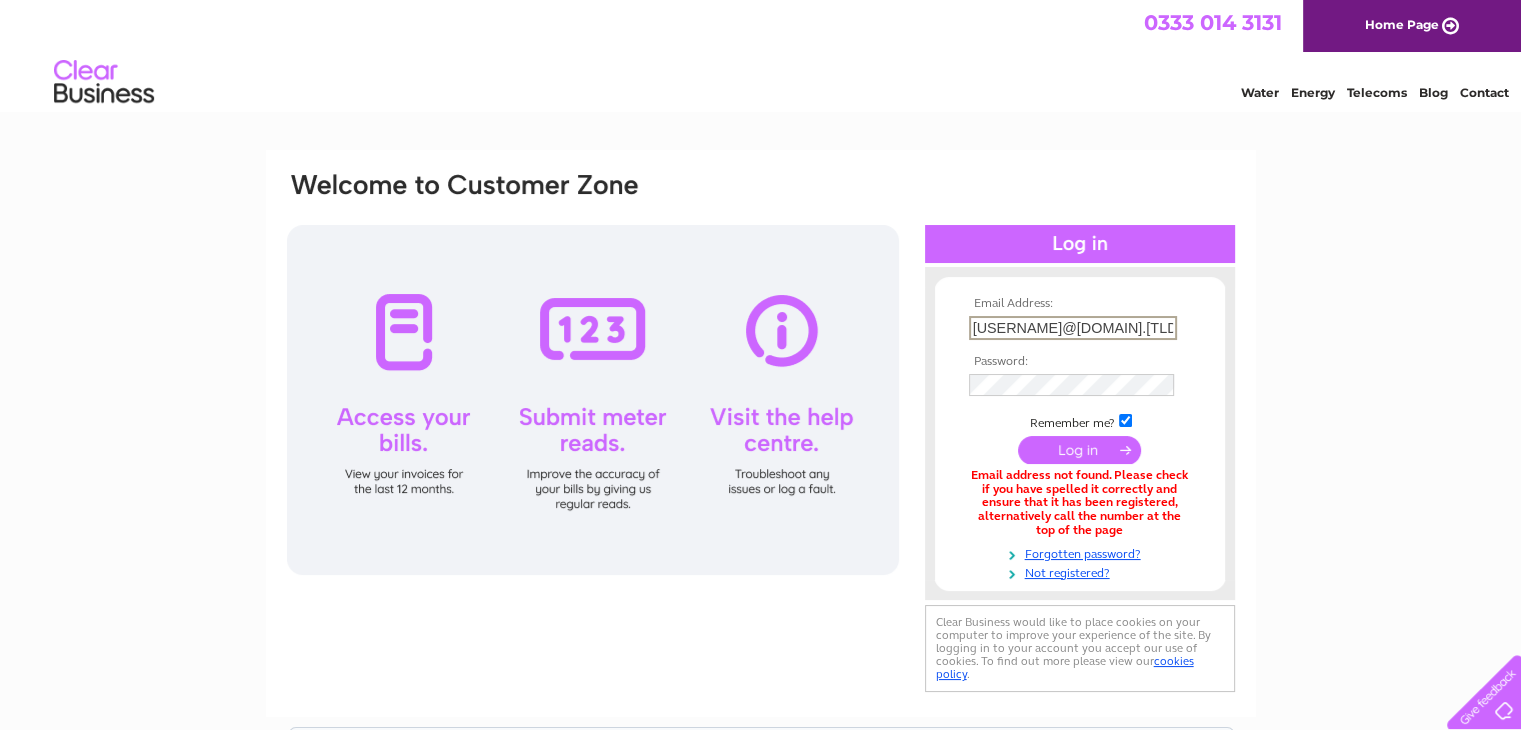 click on "admin@beautyalluresalon.co.uk" at bounding box center (1073, 328) 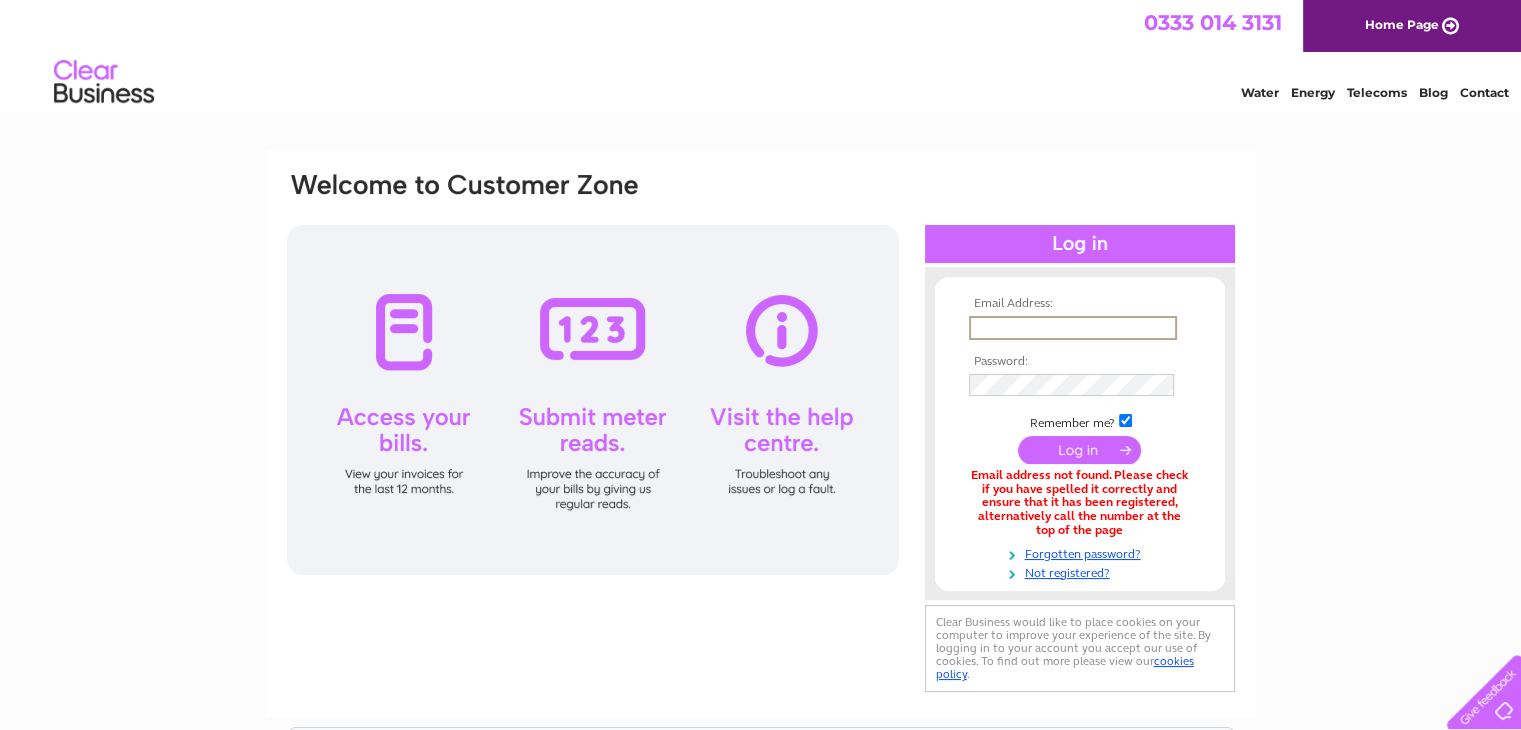 click at bounding box center [1073, 328] 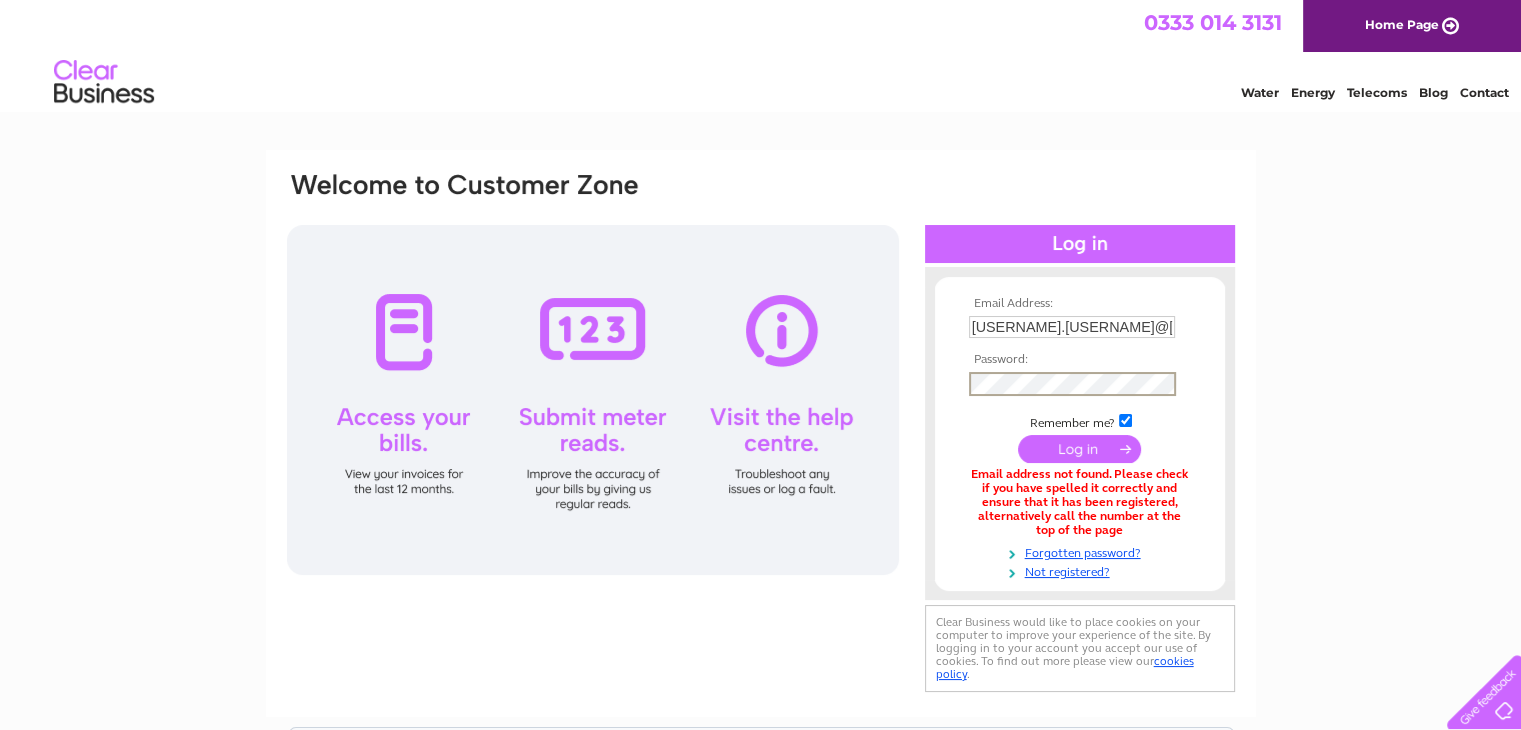 click at bounding box center (1079, 449) 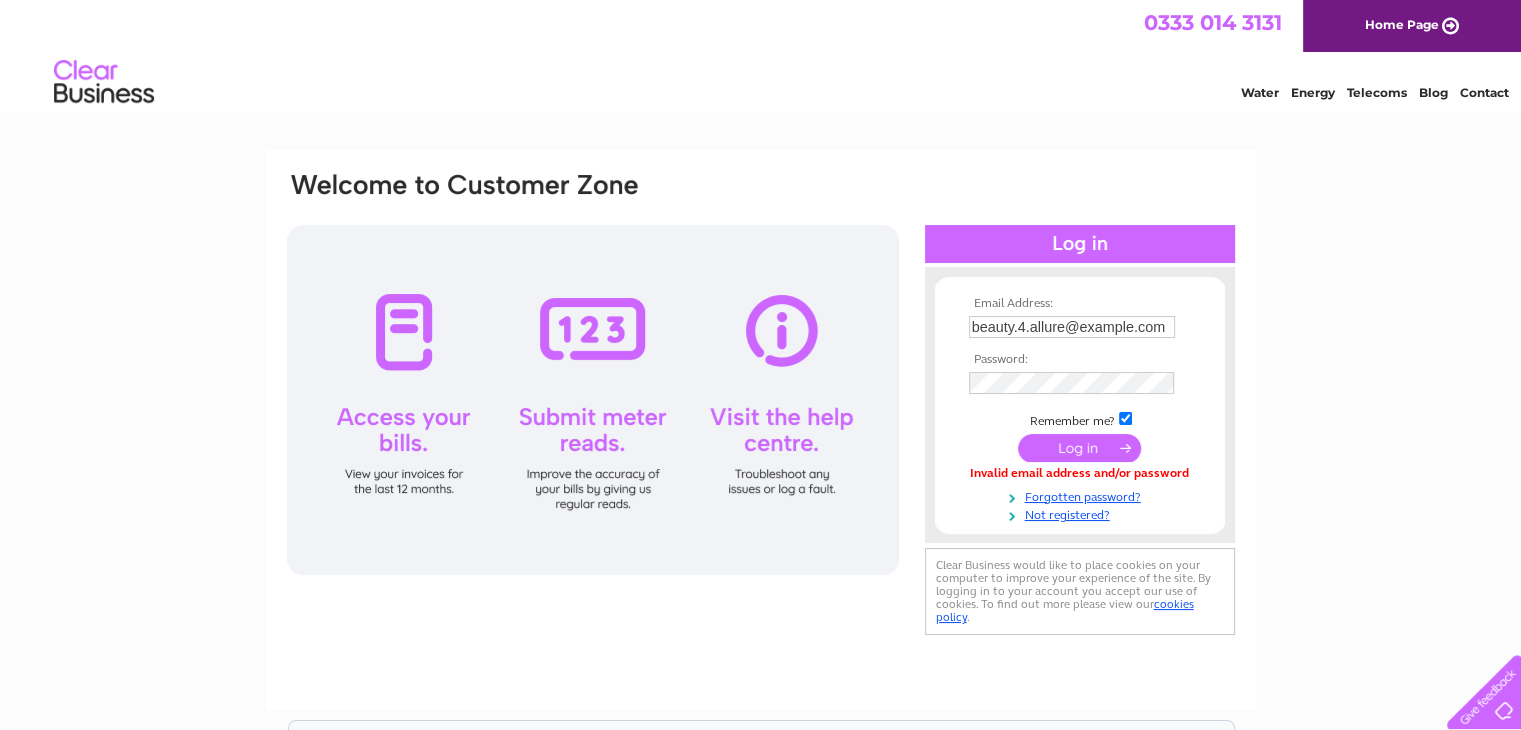 scroll, scrollTop: 0, scrollLeft: 0, axis: both 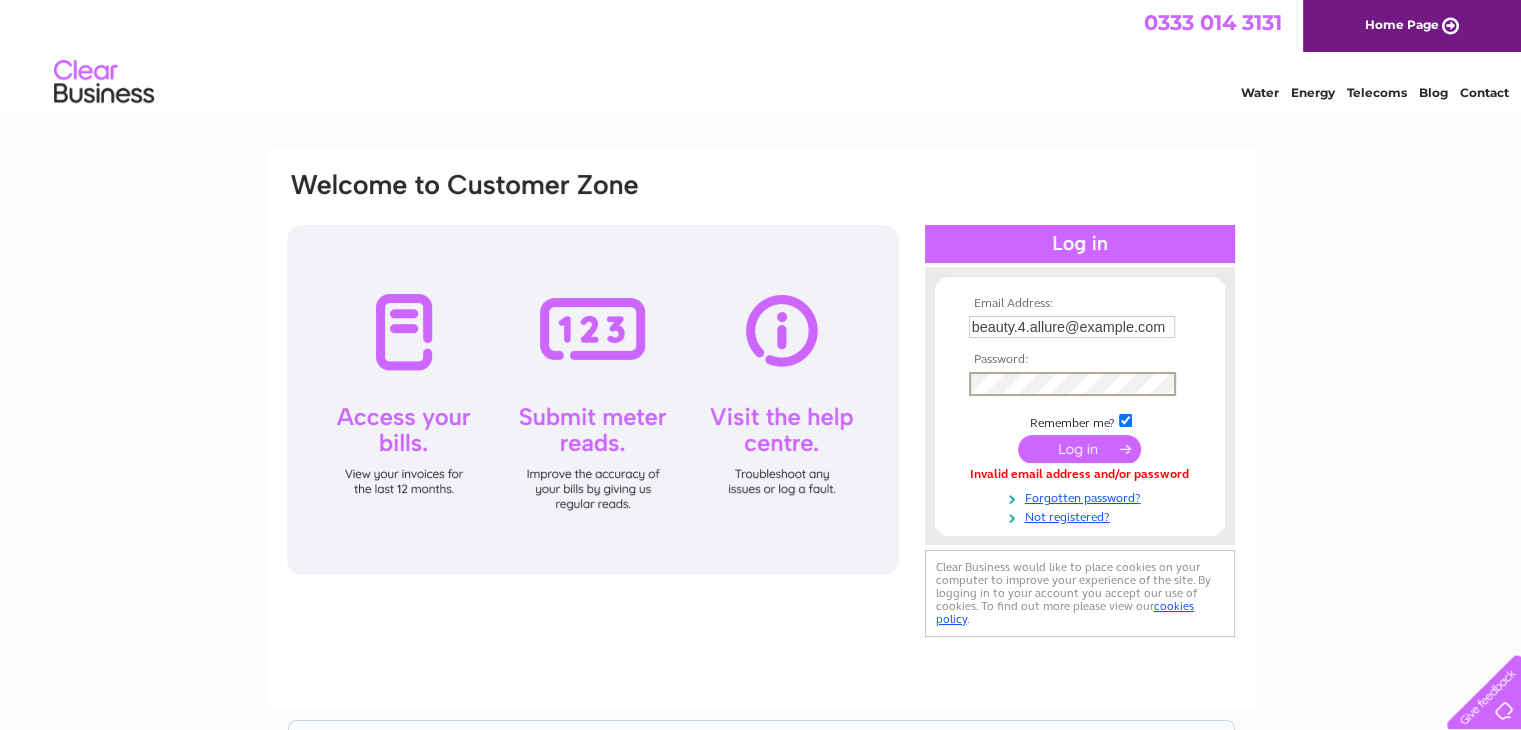 click at bounding box center (1079, 449) 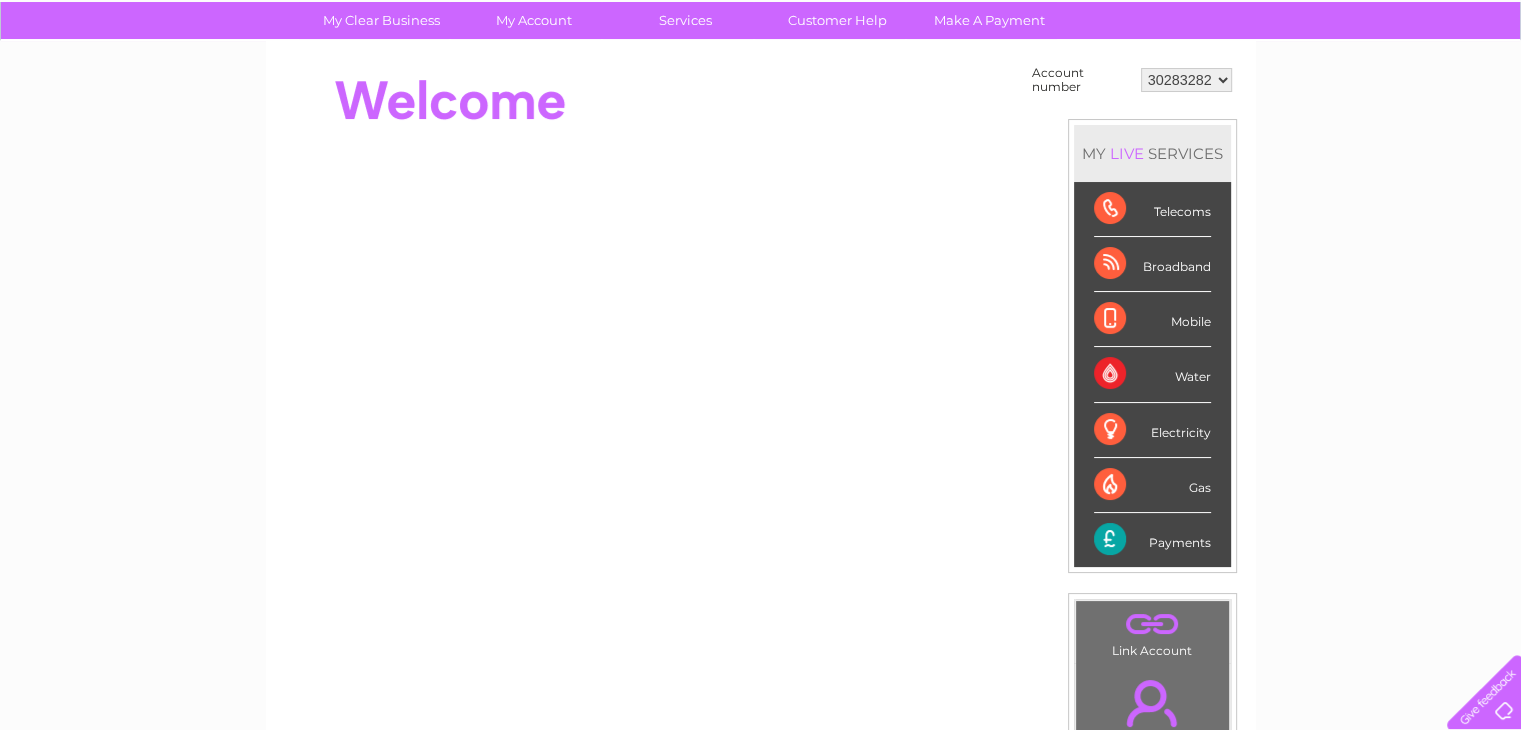 scroll, scrollTop: 122, scrollLeft: 0, axis: vertical 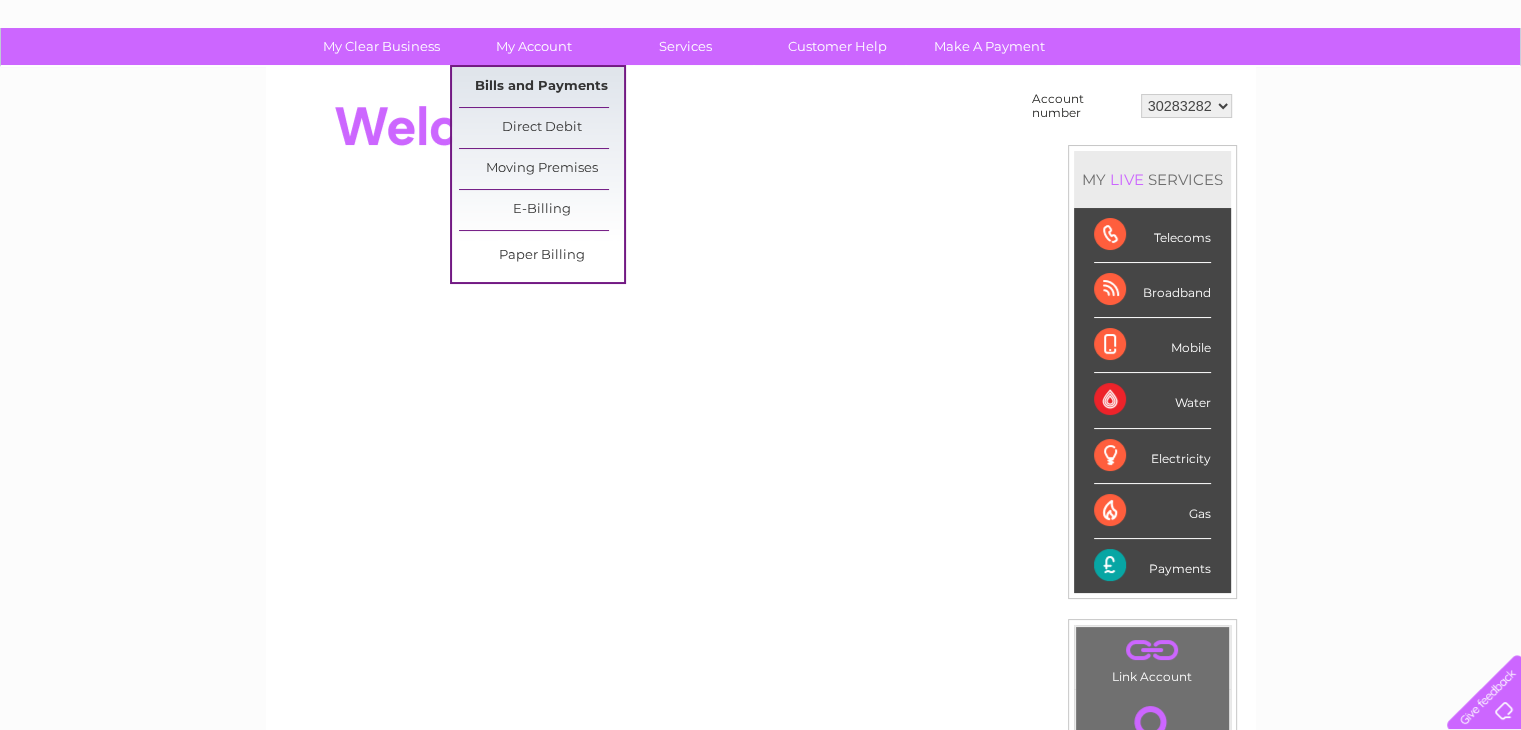 click on "Bills and Payments" at bounding box center (541, 87) 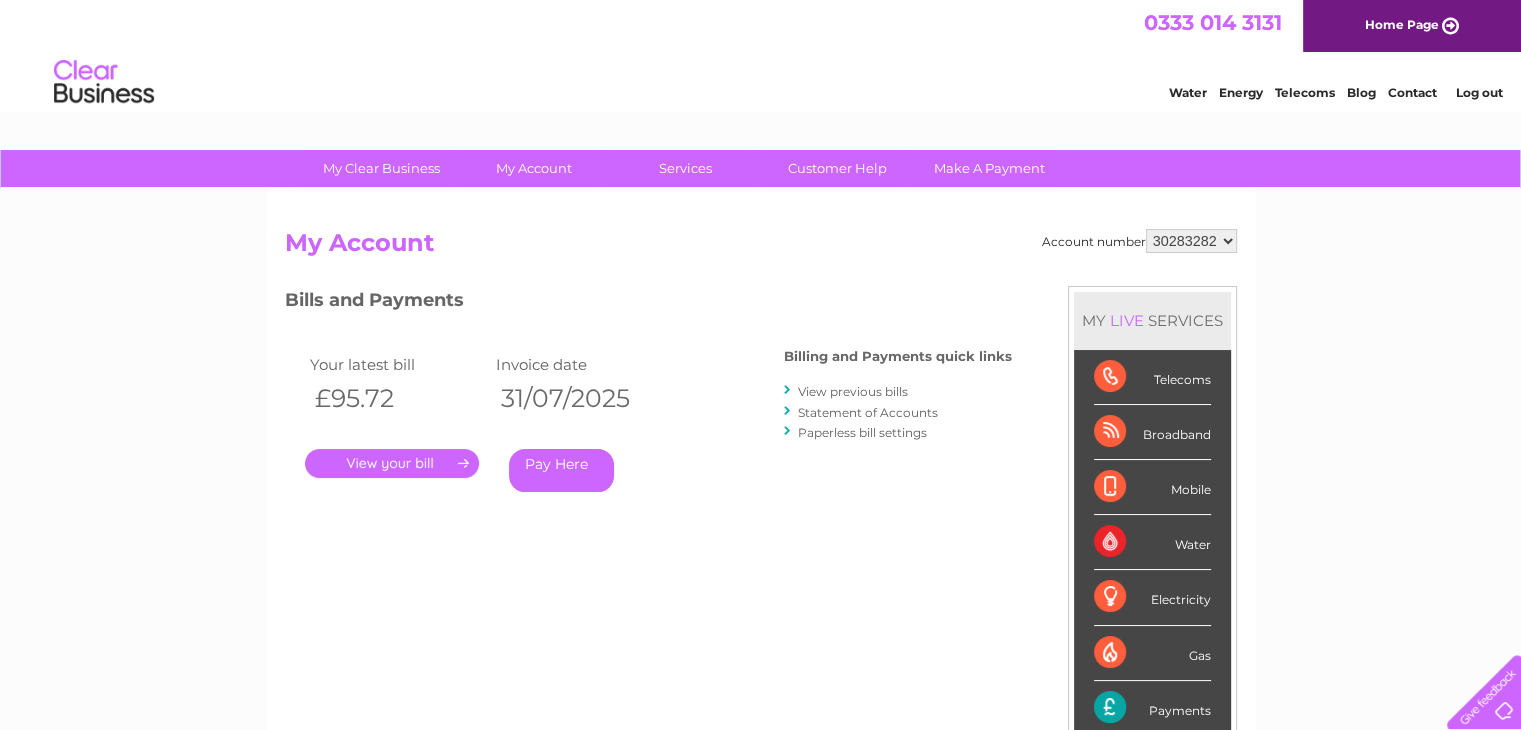 scroll, scrollTop: 0, scrollLeft: 0, axis: both 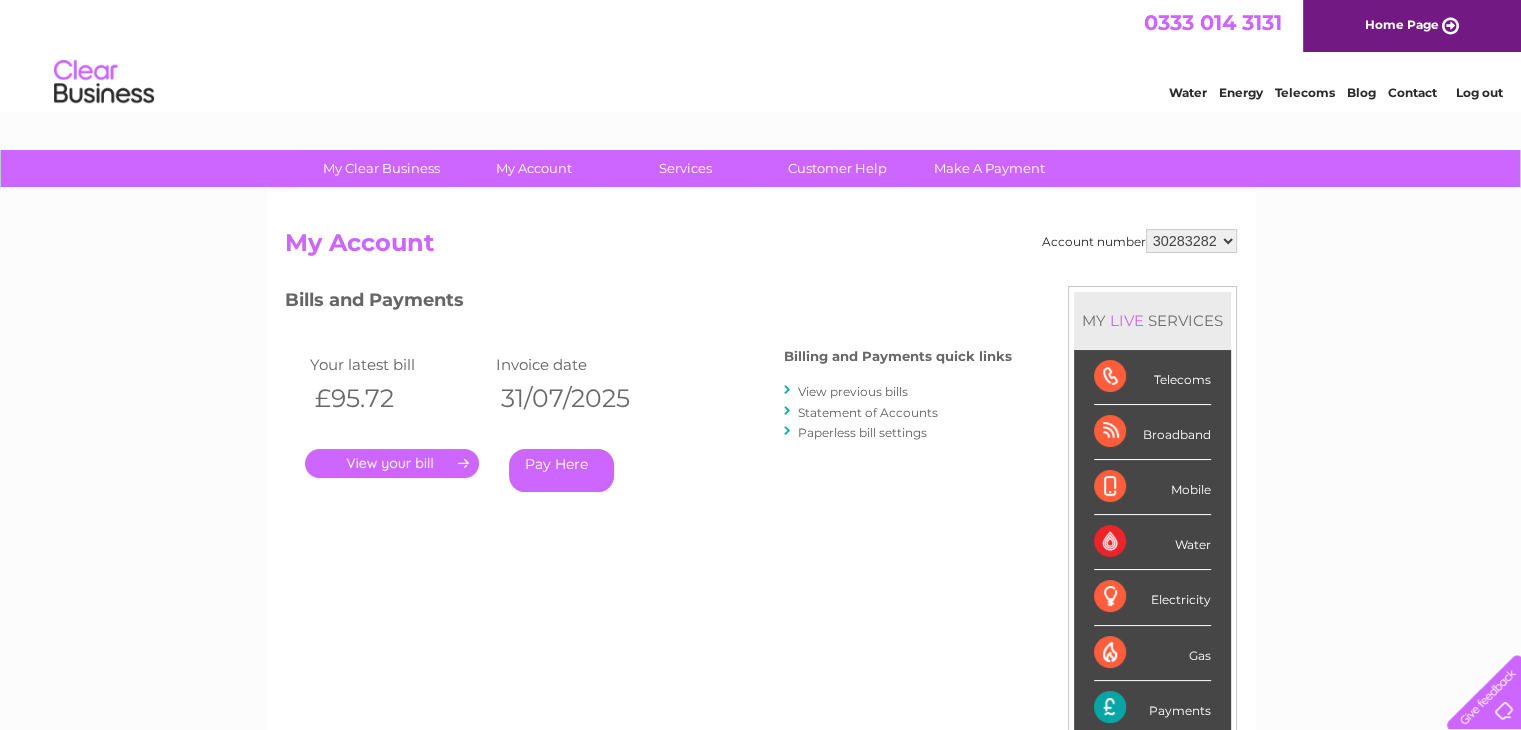 click on "Statement of Accounts" at bounding box center [868, 412] 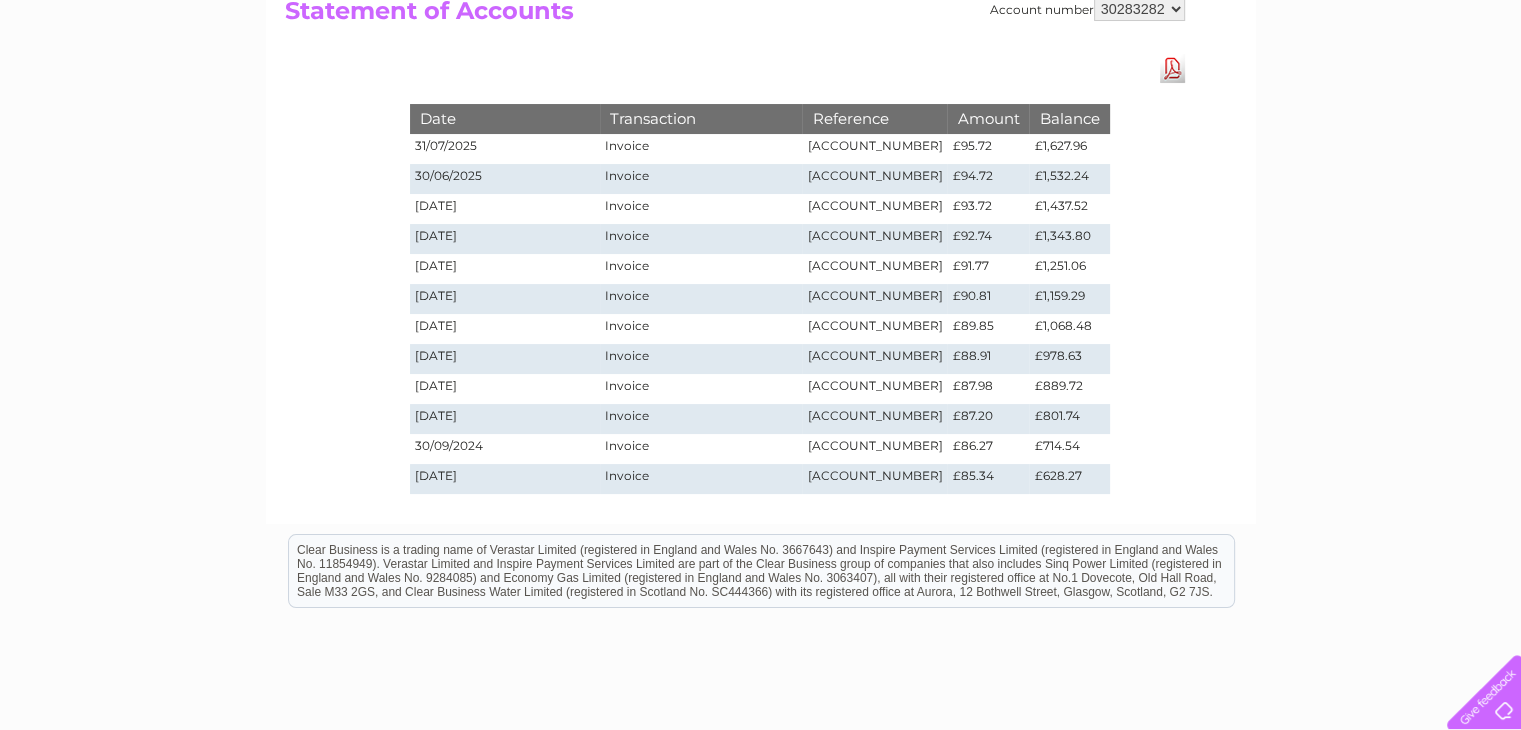 scroll, scrollTop: 231, scrollLeft: 0, axis: vertical 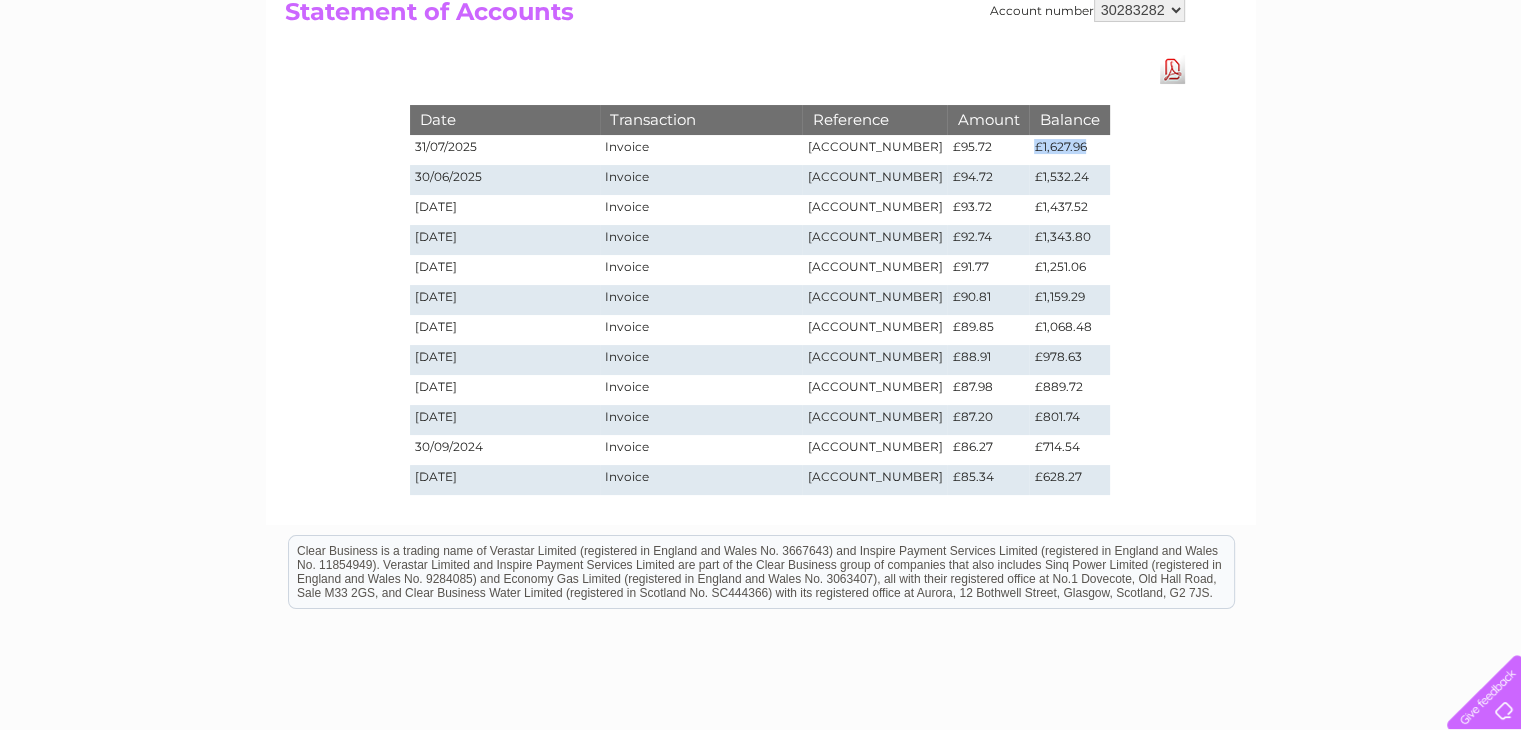 drag, startPoint x: 1036, startPoint y: 150, endPoint x: 1092, endPoint y: 150, distance: 56 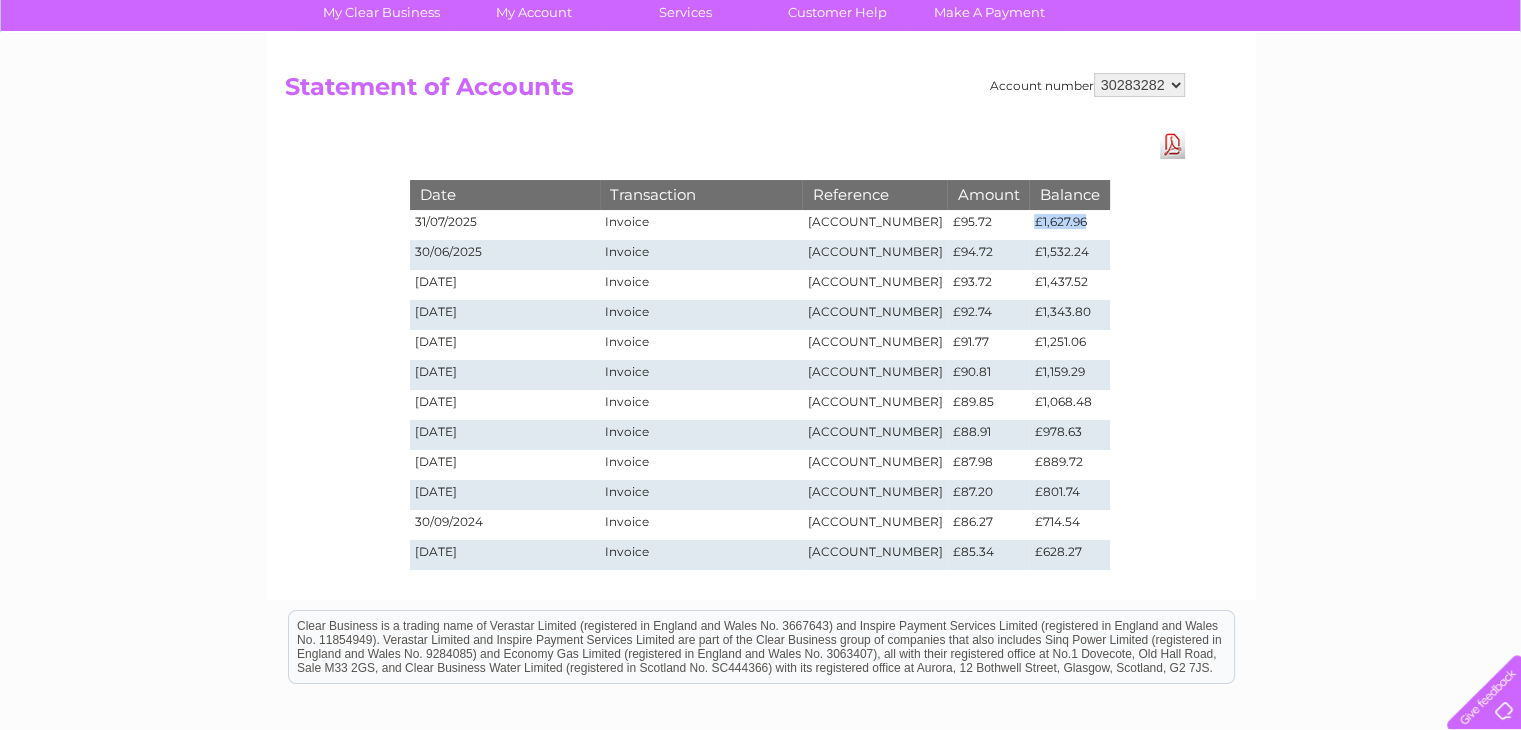 scroll, scrollTop: 158, scrollLeft: 0, axis: vertical 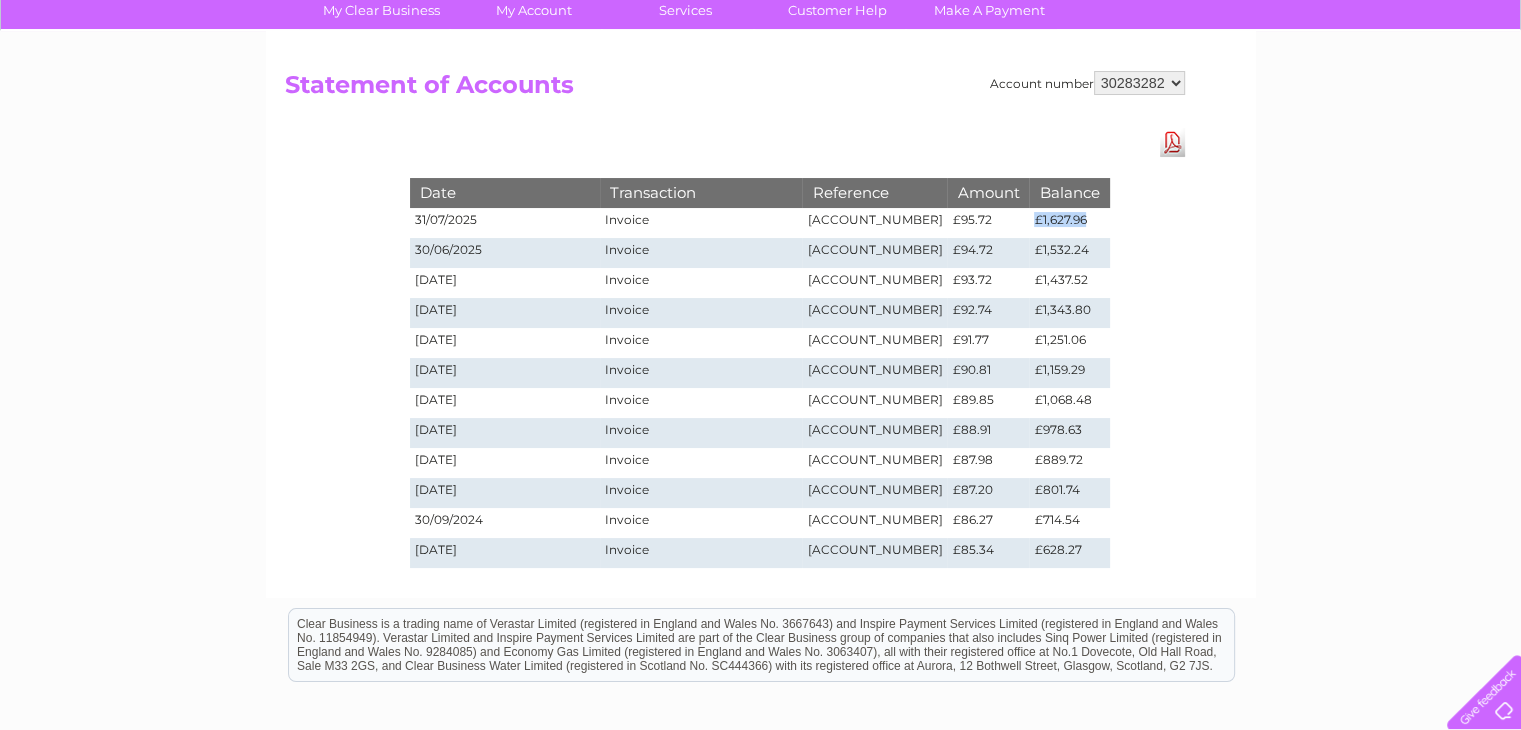 click on "30283282" at bounding box center (1139, 83) 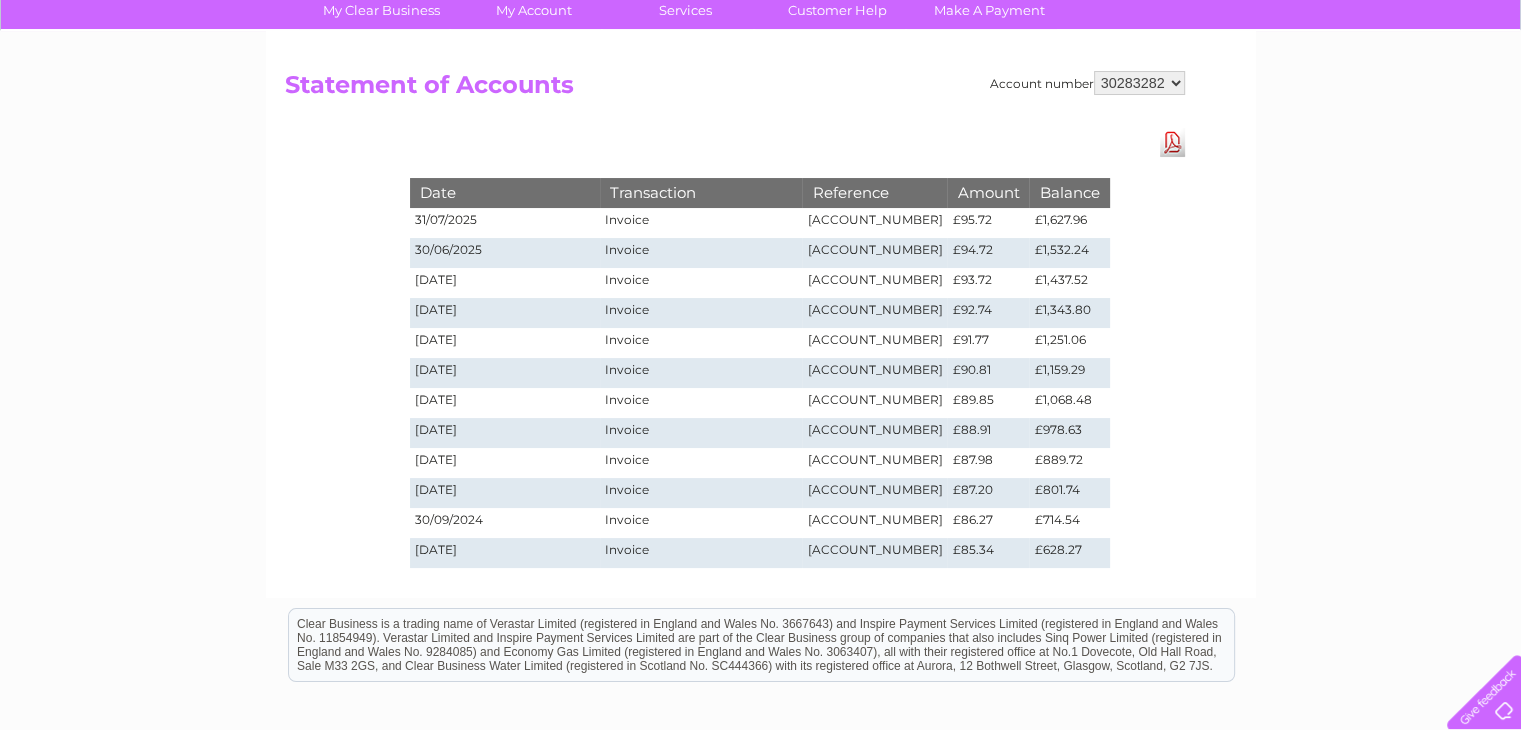 click on "Account number    30283282
Statement of Accounts
Download Pdf
Date
Transaction
Reference
Amount
Balance
31/07/2025
Invoice
91744502
£95.72
£1,627.96
30/06/2025
Invoice
91731613
£94.72
£1,532.24" at bounding box center [761, 314] 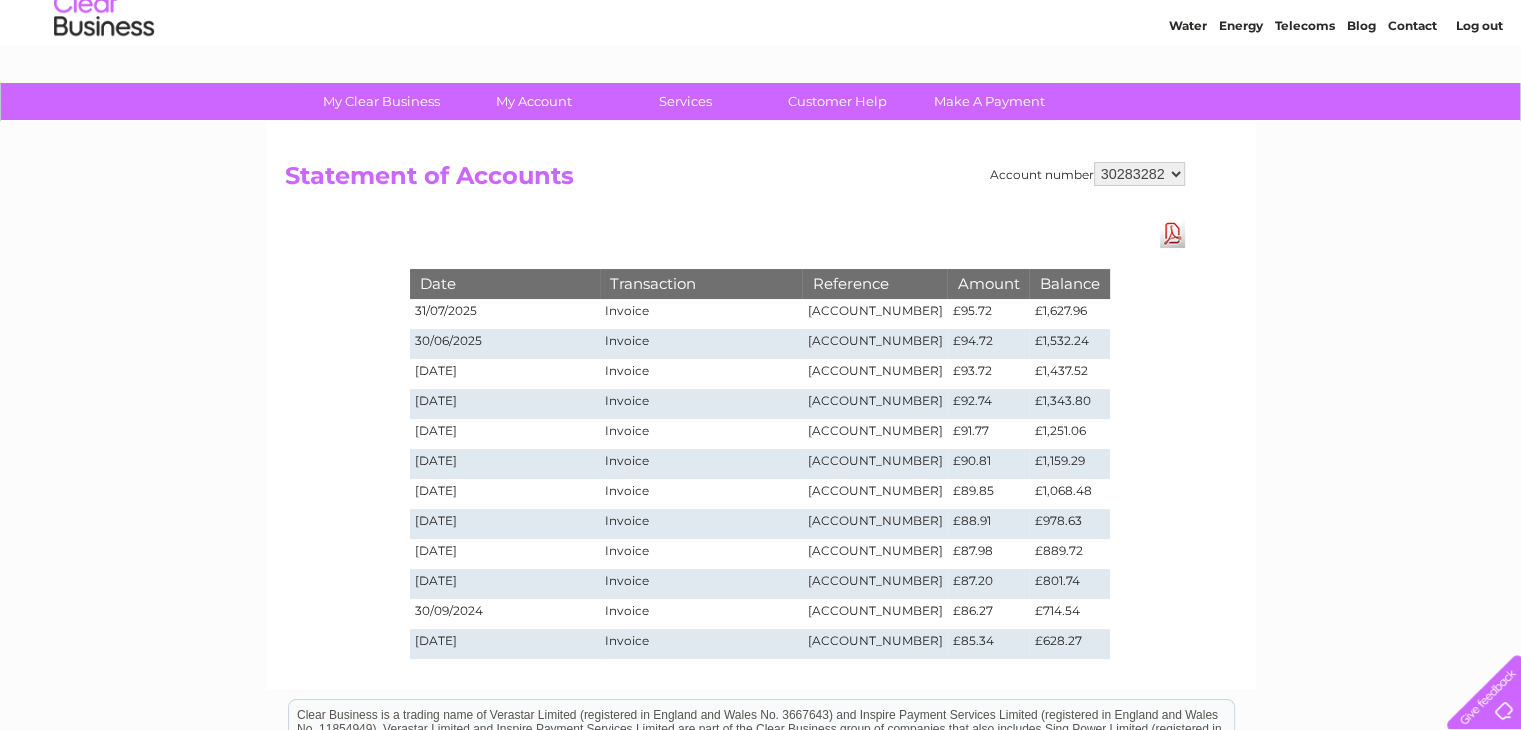scroll, scrollTop: 66, scrollLeft: 0, axis: vertical 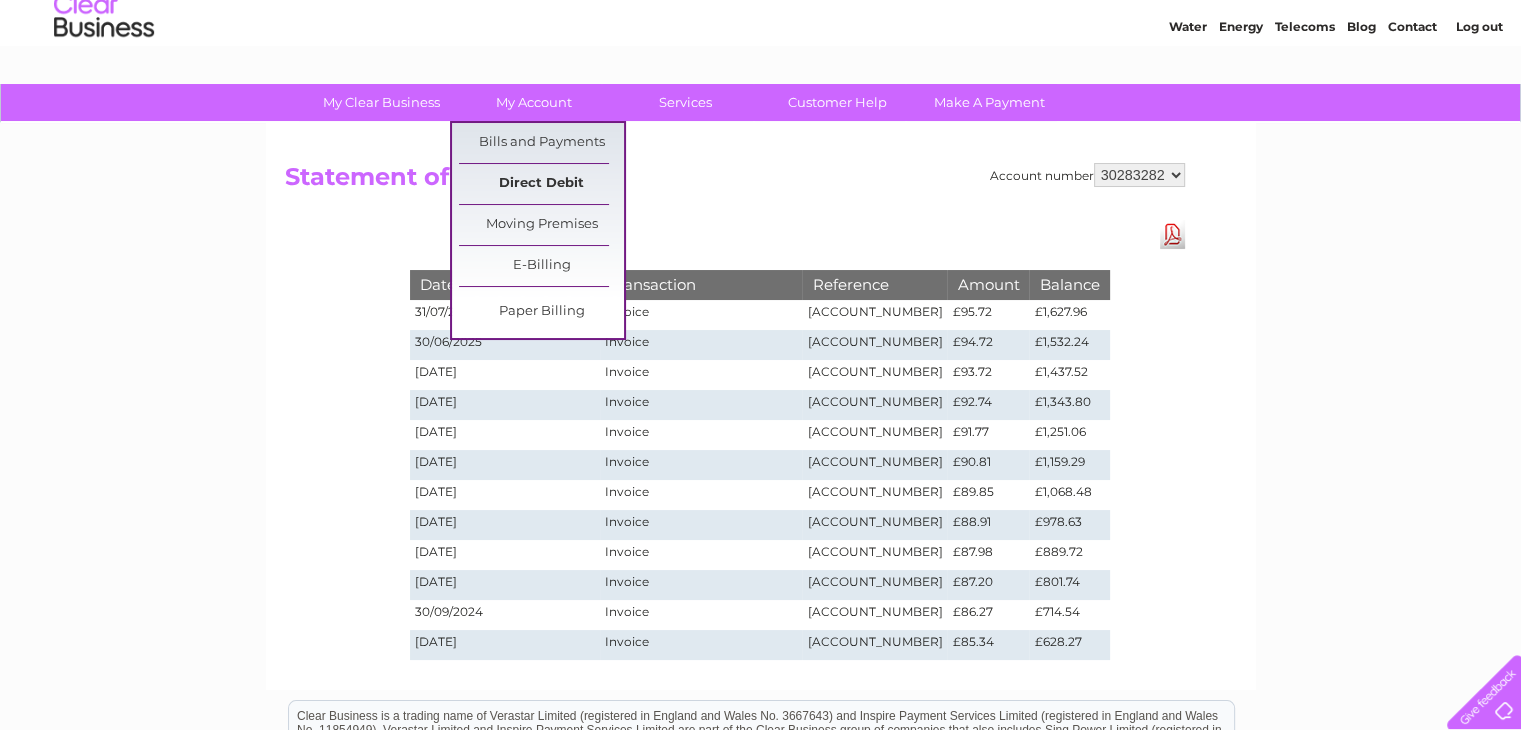 click on "Direct Debit" at bounding box center [541, 184] 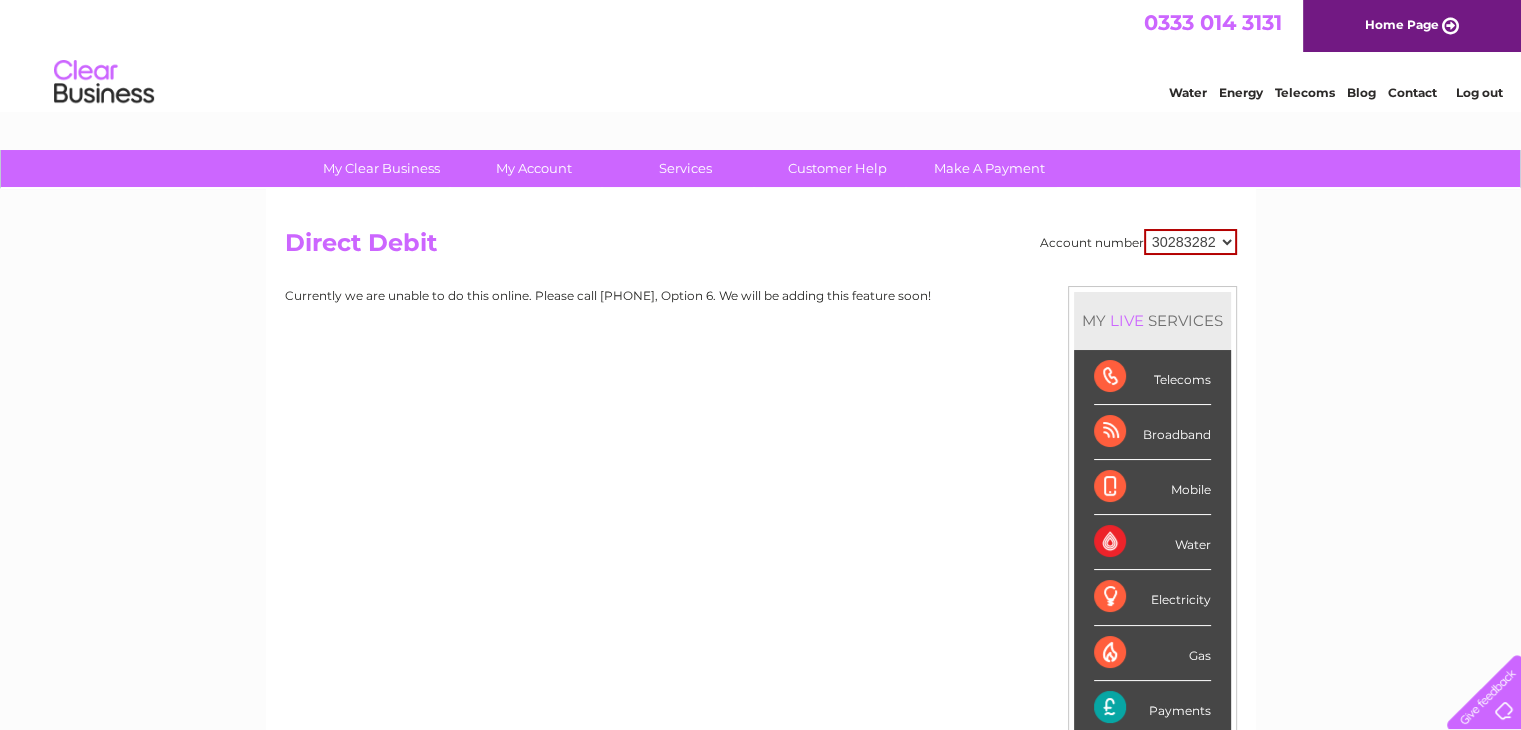 scroll, scrollTop: 0, scrollLeft: 0, axis: both 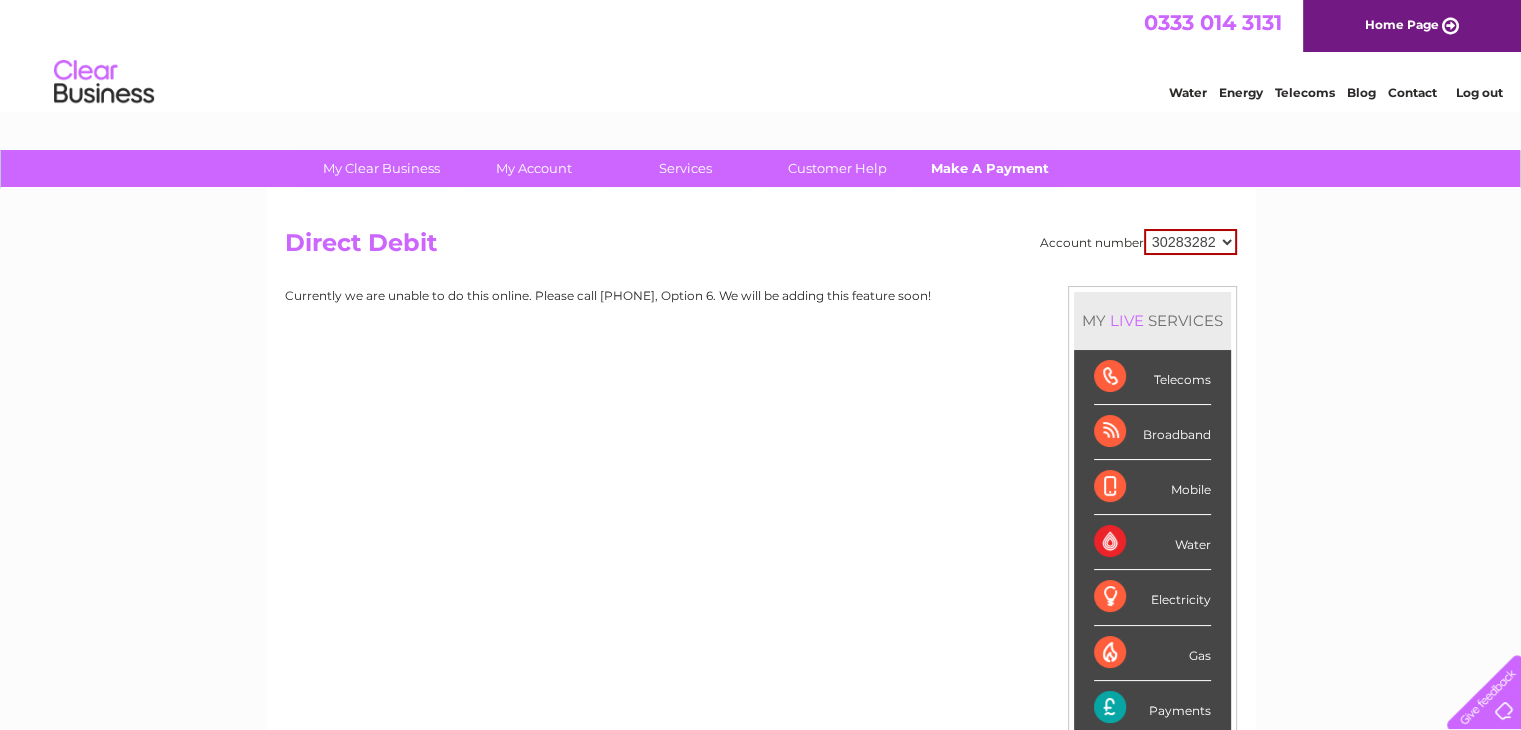 click on "Make A Payment" at bounding box center [989, 168] 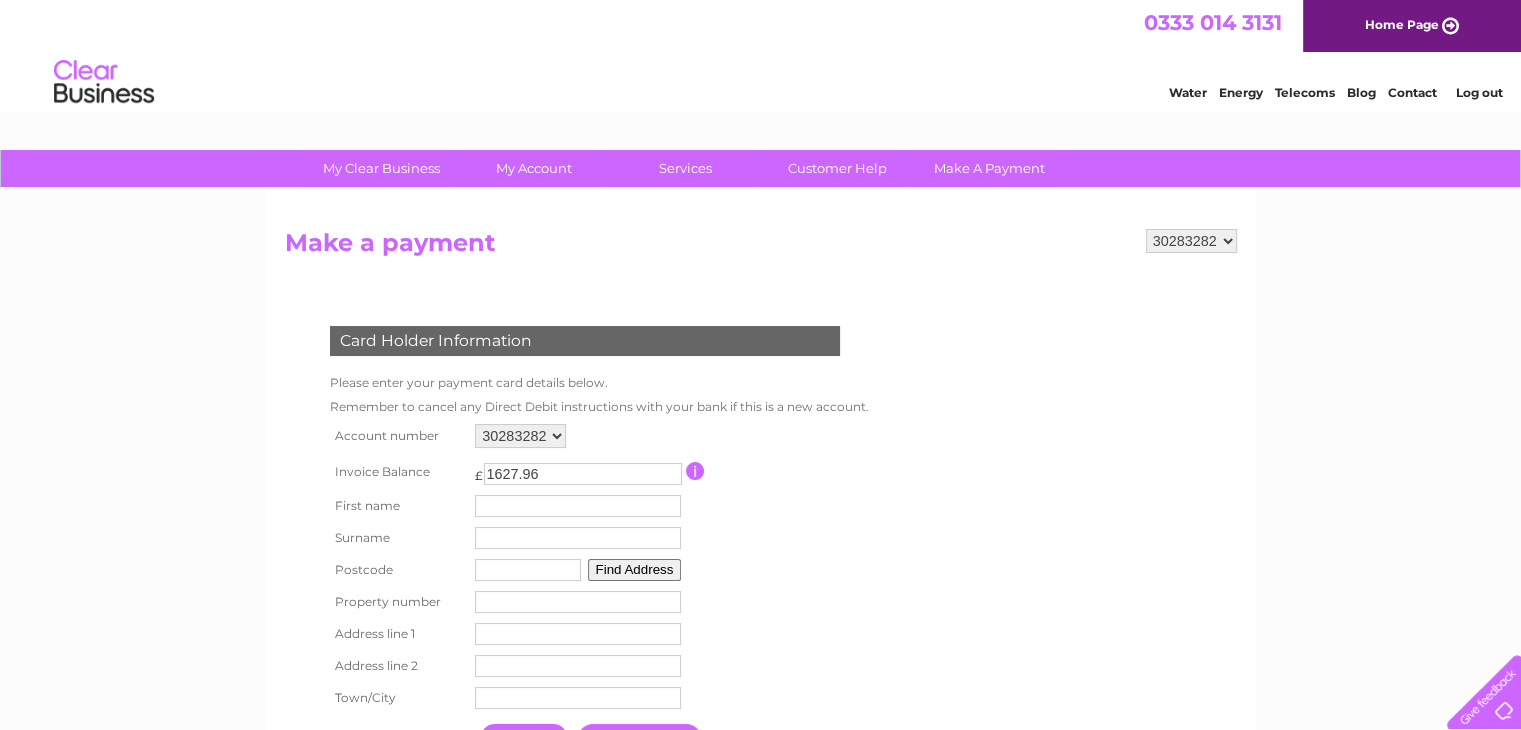 scroll, scrollTop: 0, scrollLeft: 0, axis: both 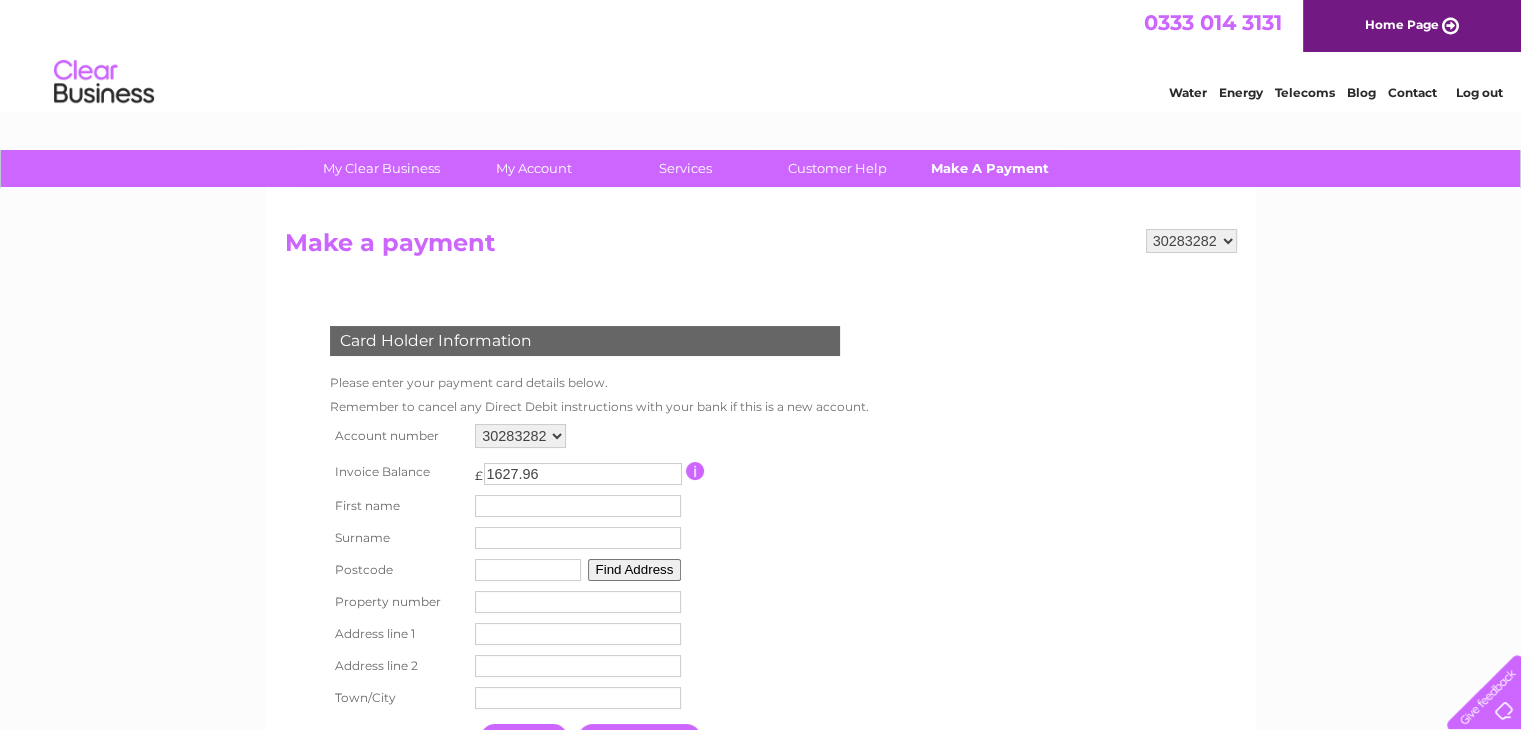 drag, startPoint x: 0, startPoint y: 0, endPoint x: 989, endPoint y: 174, distance: 1004.1897 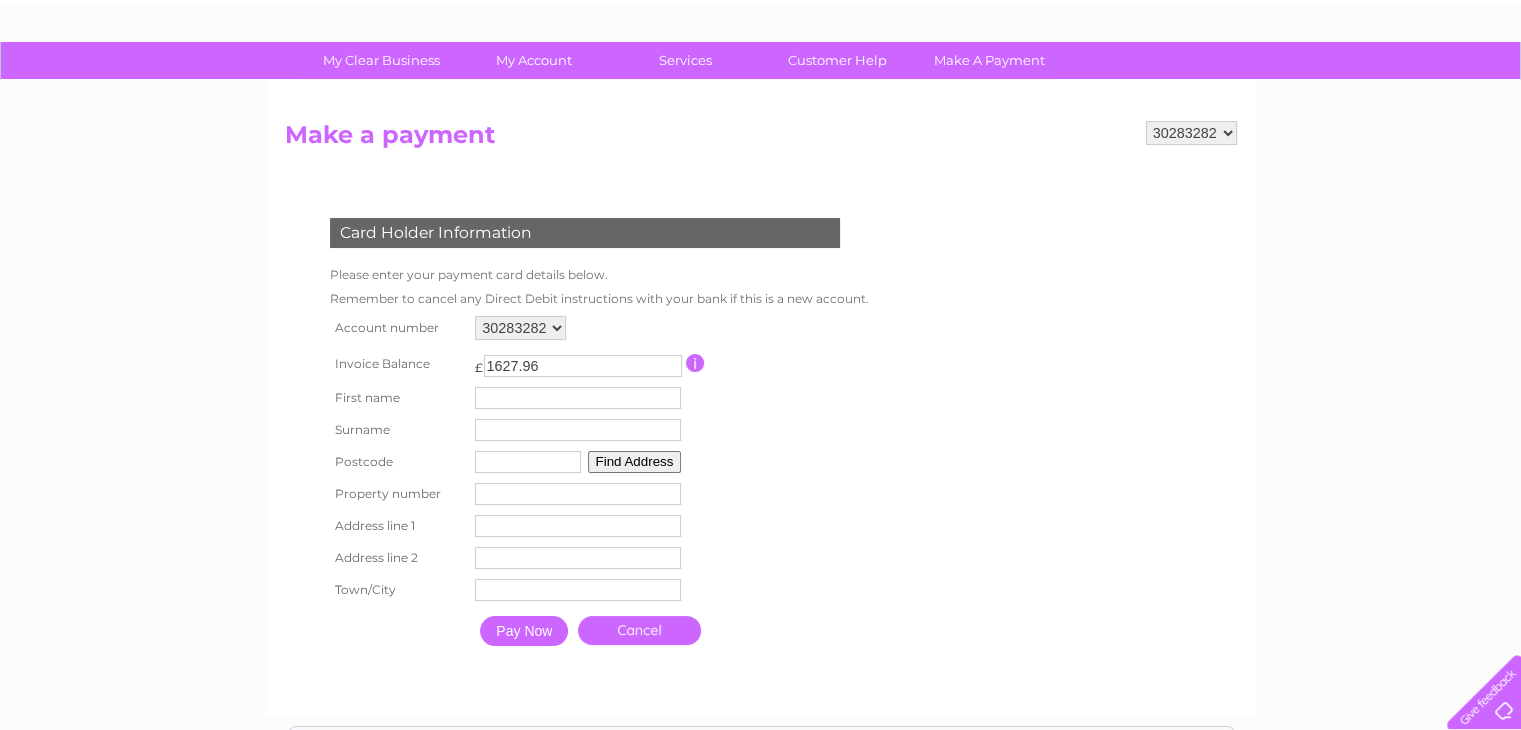 scroll, scrollTop: 0, scrollLeft: 0, axis: both 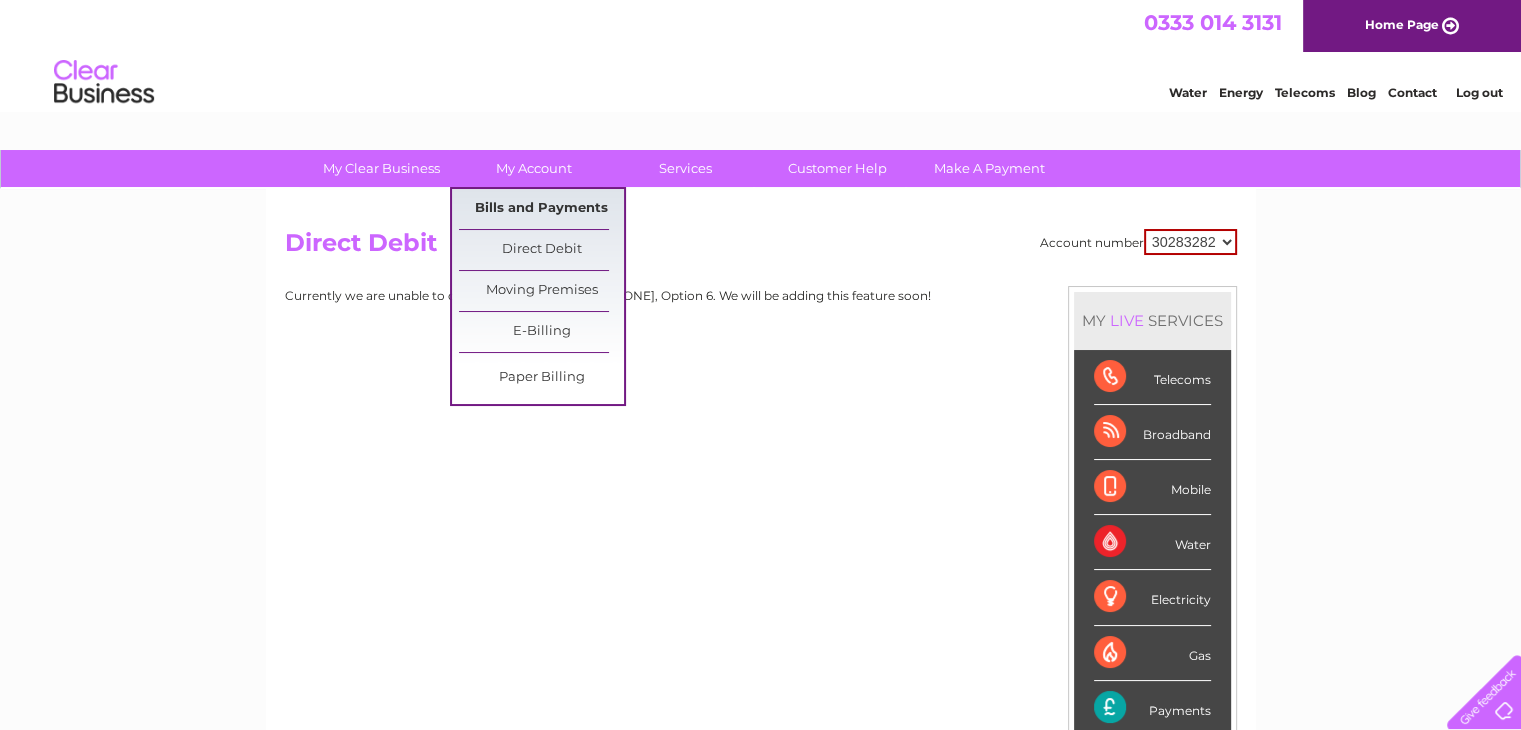 click on "Bills and Payments" at bounding box center [541, 209] 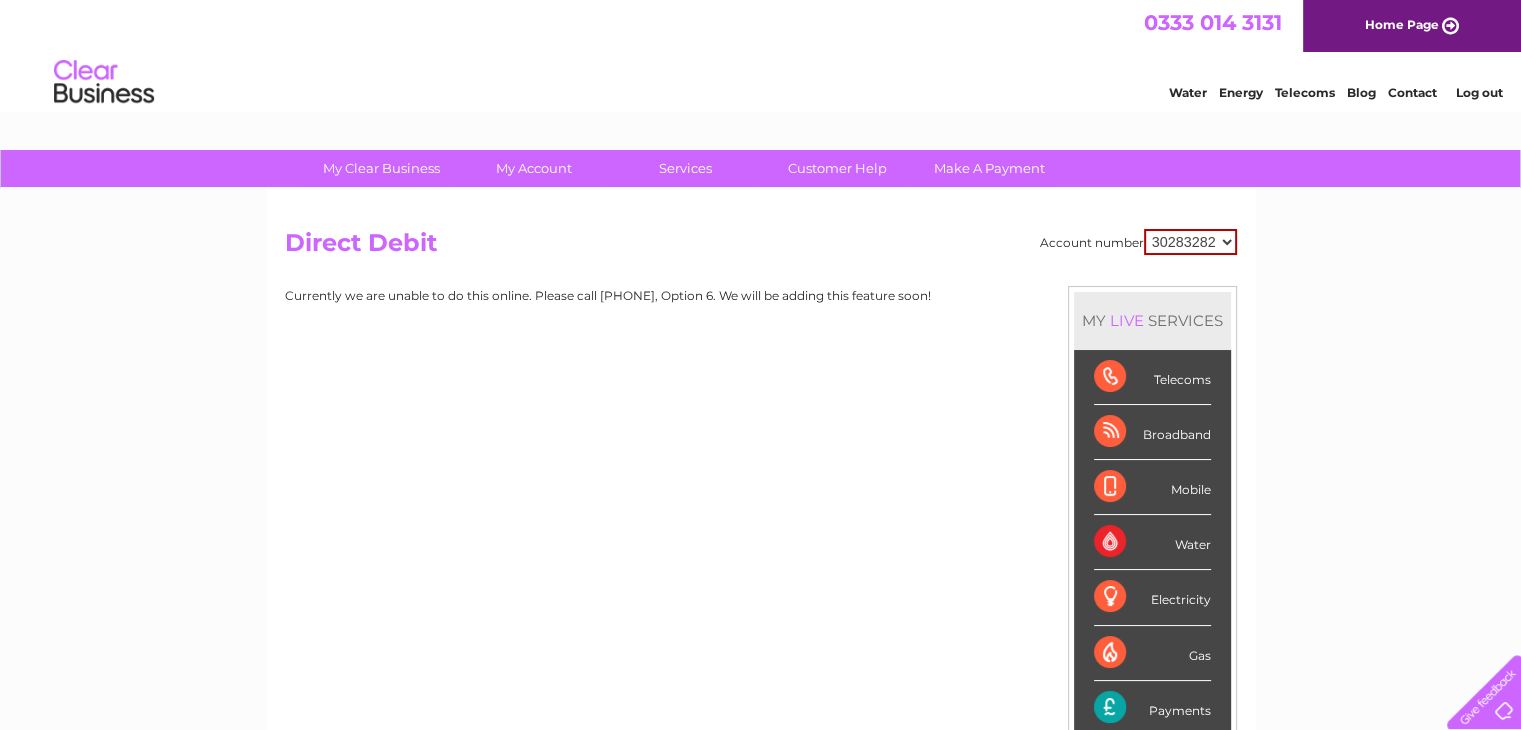 click on "30283282" at bounding box center [1190, 242] 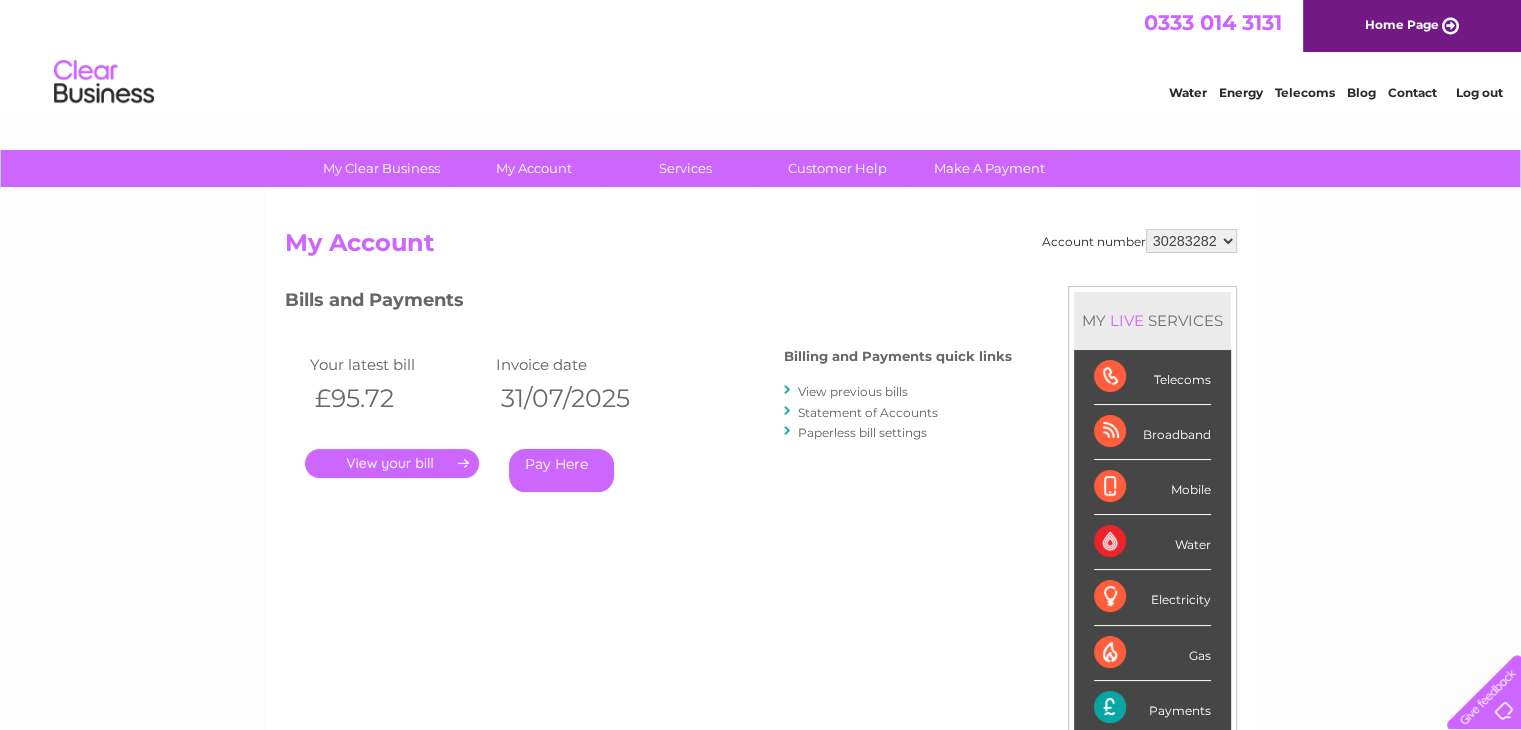 scroll, scrollTop: 0, scrollLeft: 0, axis: both 